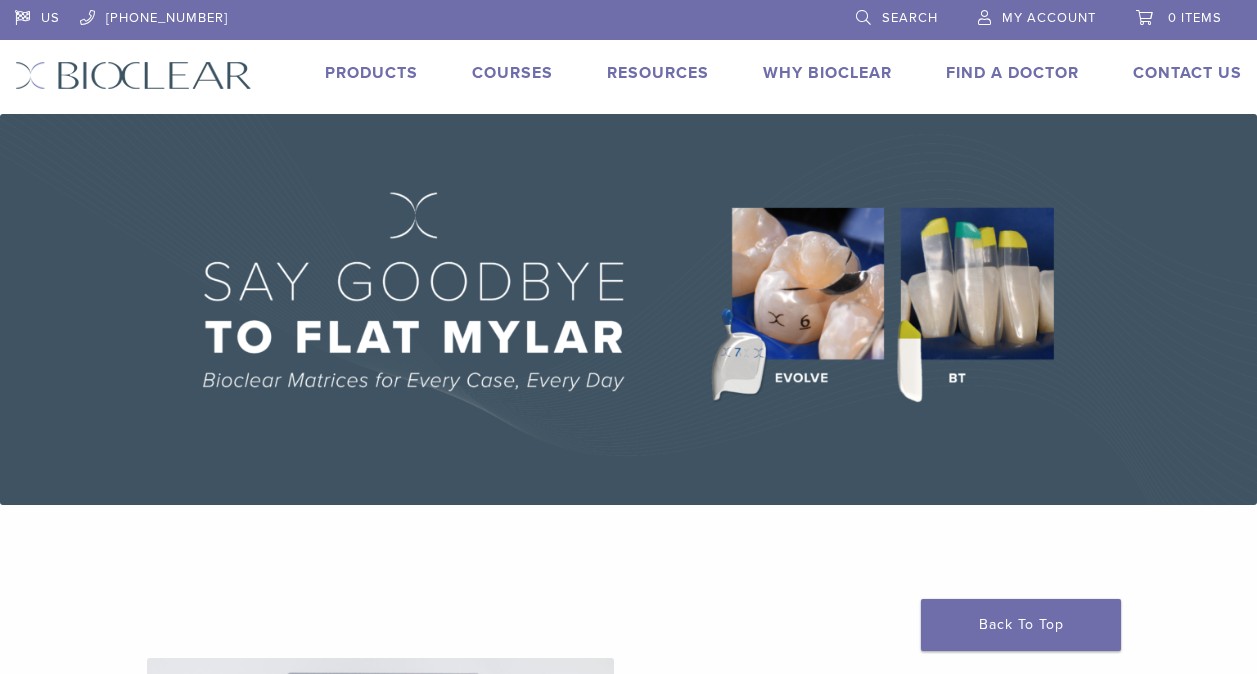 scroll, scrollTop: 0, scrollLeft: 0, axis: both 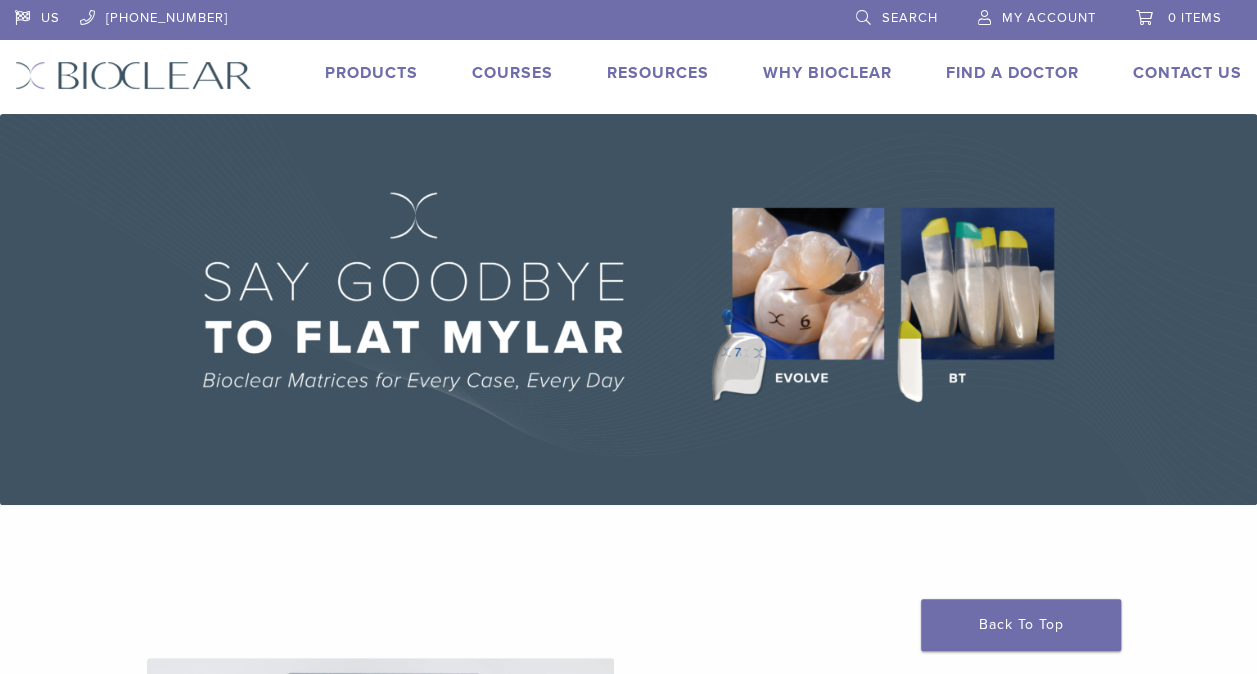 click on "US
1.855.712.5327
Search
My Account
0 items
Cart
No products in the cart.
Back to product site
Products Courses Resources Expand child menu
Technique Guides, IFU, & SDS
Why Bioclear Find A Doctor Contact Us Expand child menu
Request a Virtual Demo
Return/Repairs
Products
Courses
Resources Expand child menu
Technique Guides, IFU, & SDS
Why Bioclear
Find A Doctor
Contact Us Expand child menu
Request a Virtual Demo
Return/Repairs" at bounding box center (628, 57) 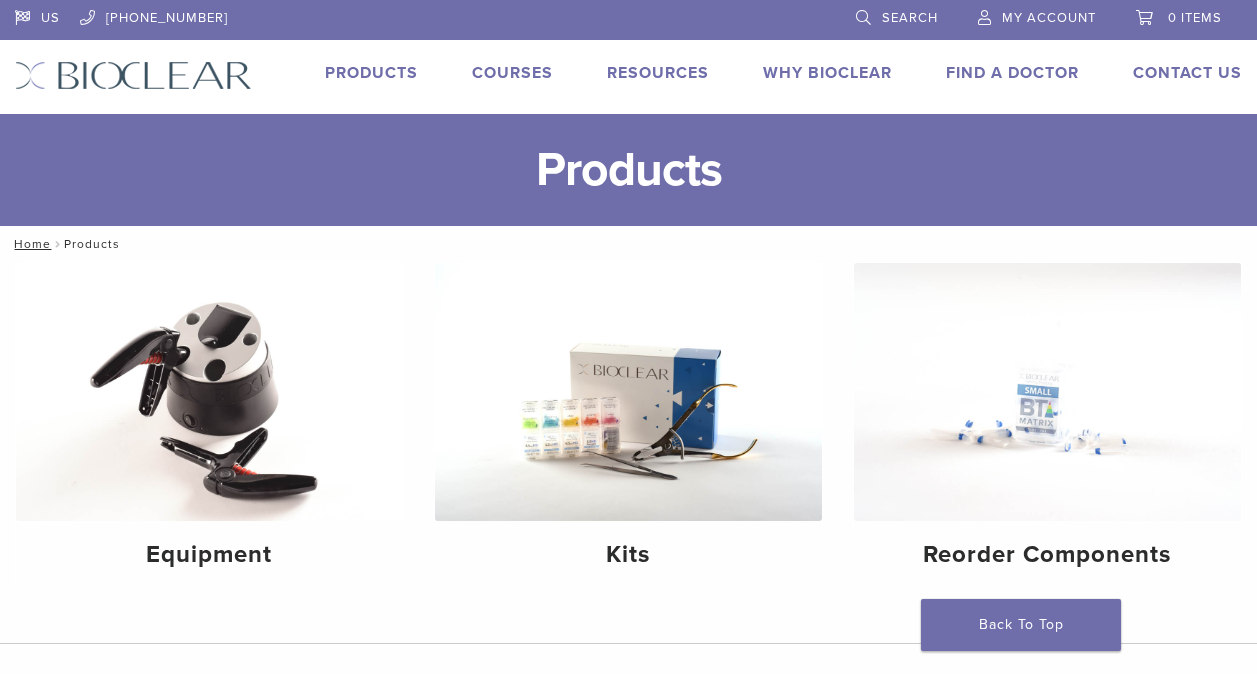 scroll, scrollTop: 0, scrollLeft: 0, axis: both 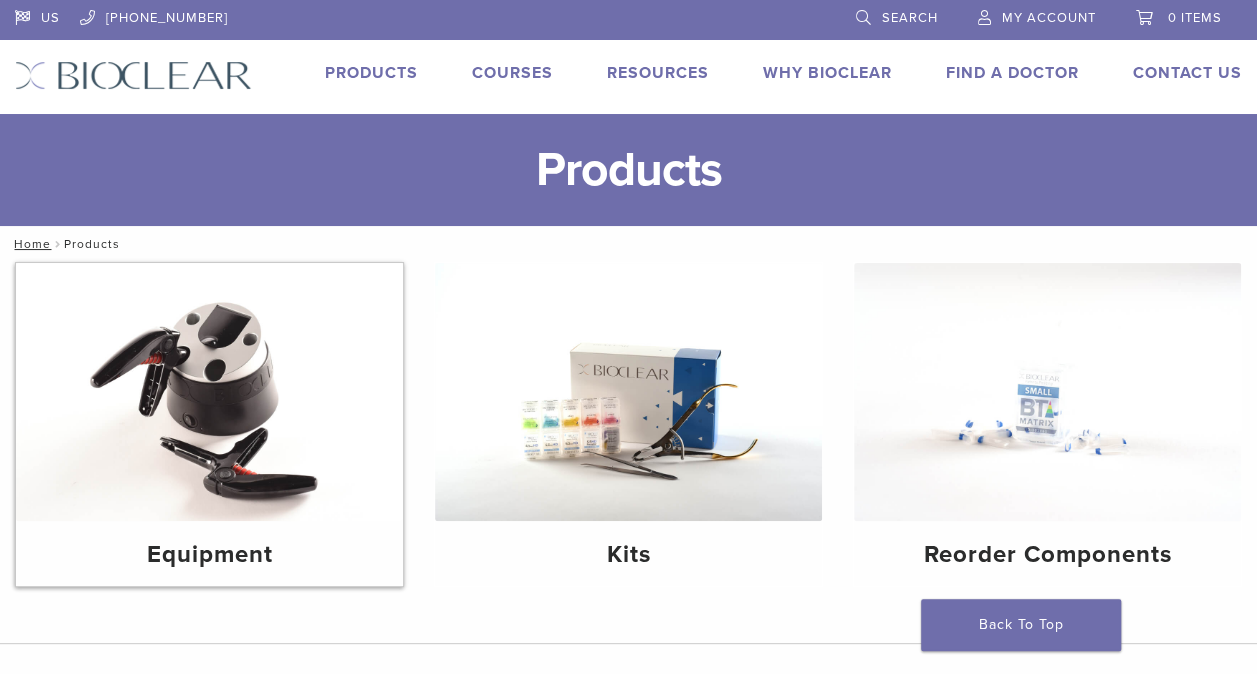 click at bounding box center (209, 392) 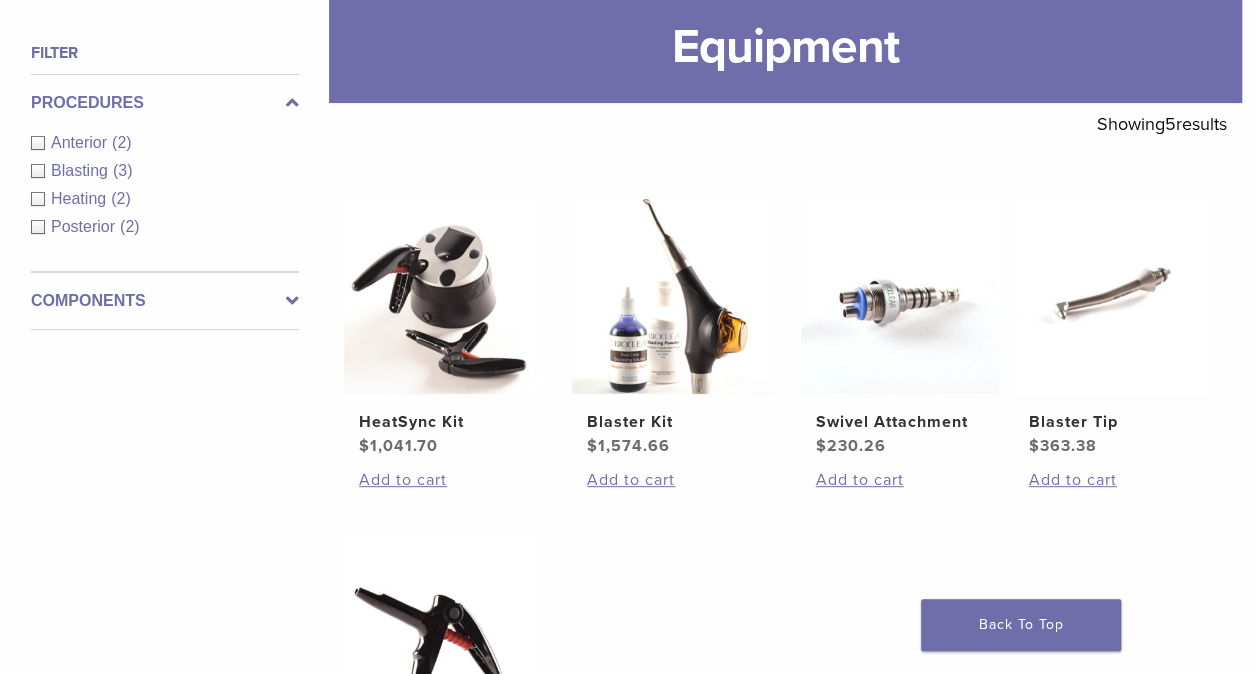 scroll, scrollTop: 270, scrollLeft: 0, axis: vertical 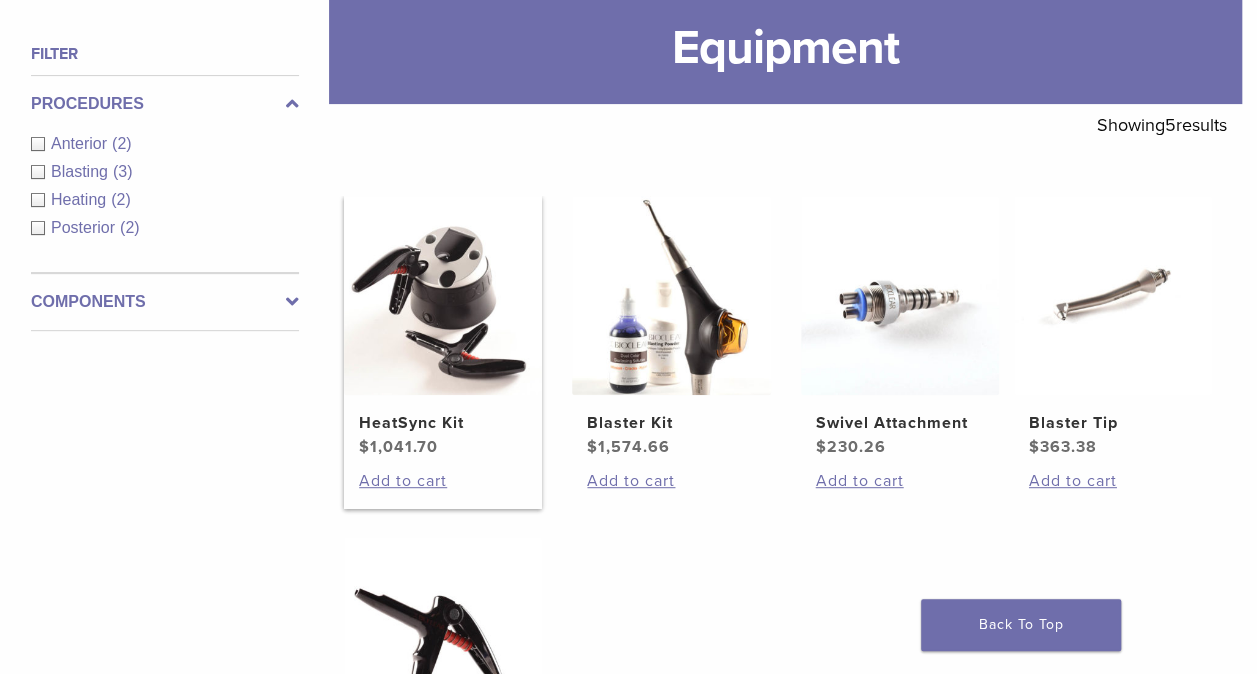 click at bounding box center [443, 295] 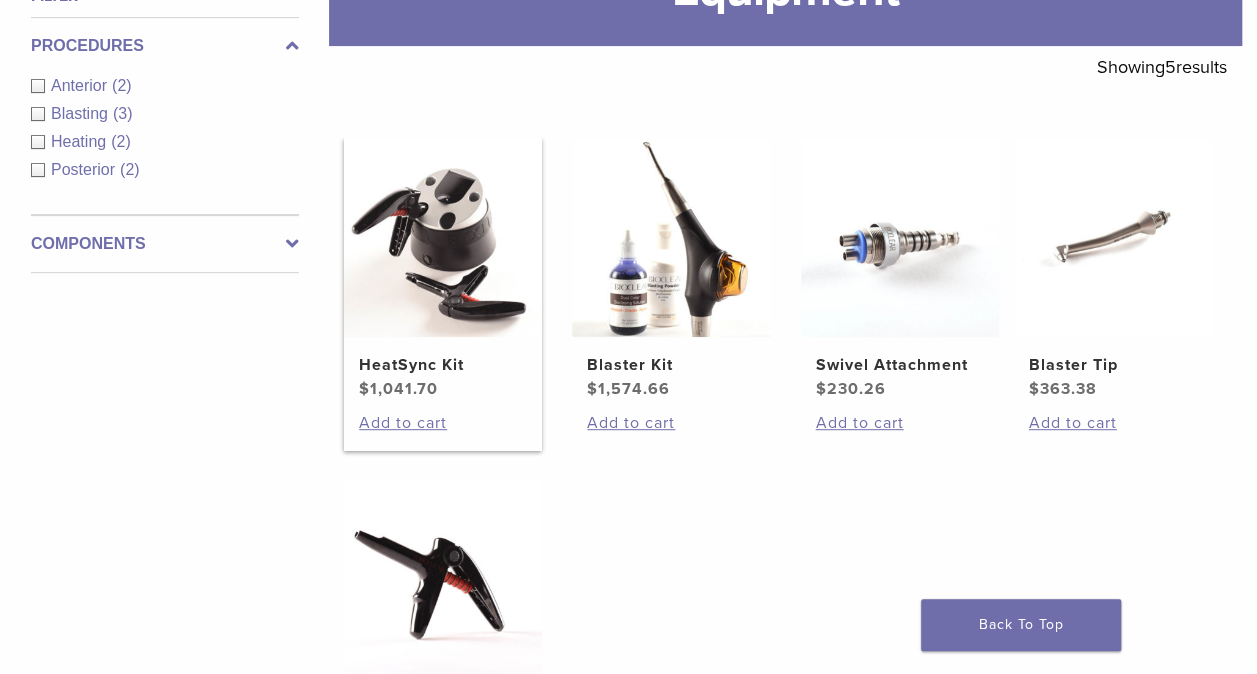 scroll, scrollTop: 326, scrollLeft: 0, axis: vertical 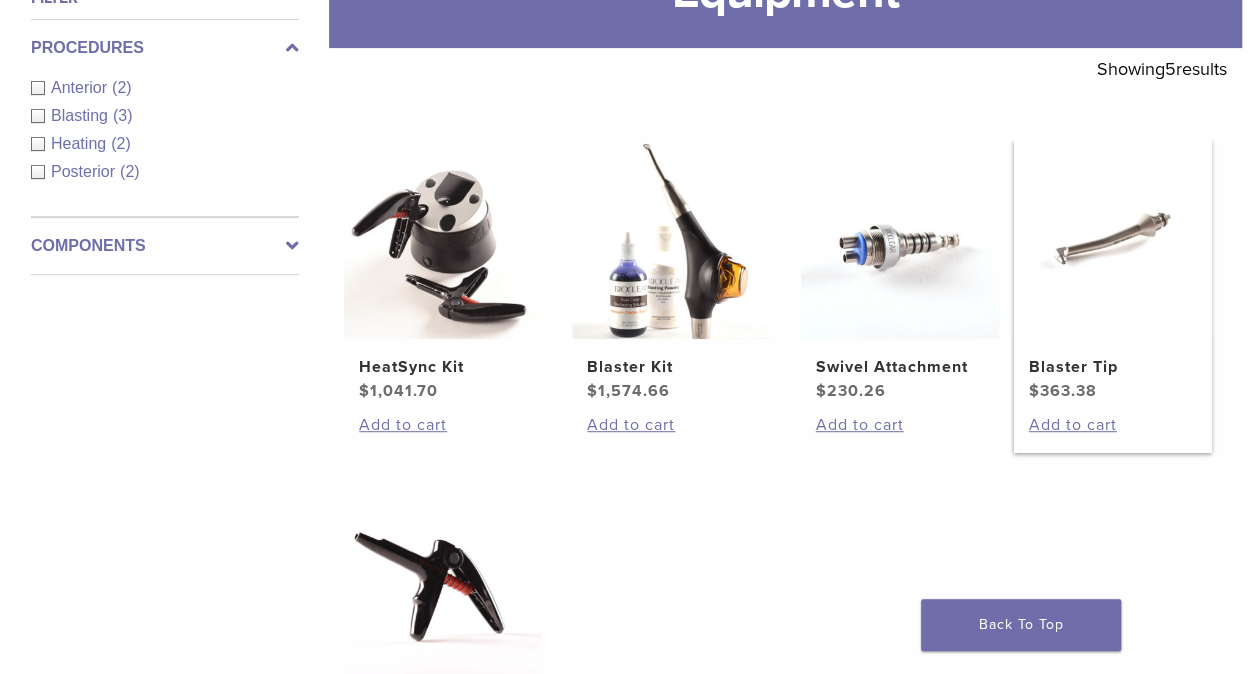 click at bounding box center (1113, 239) 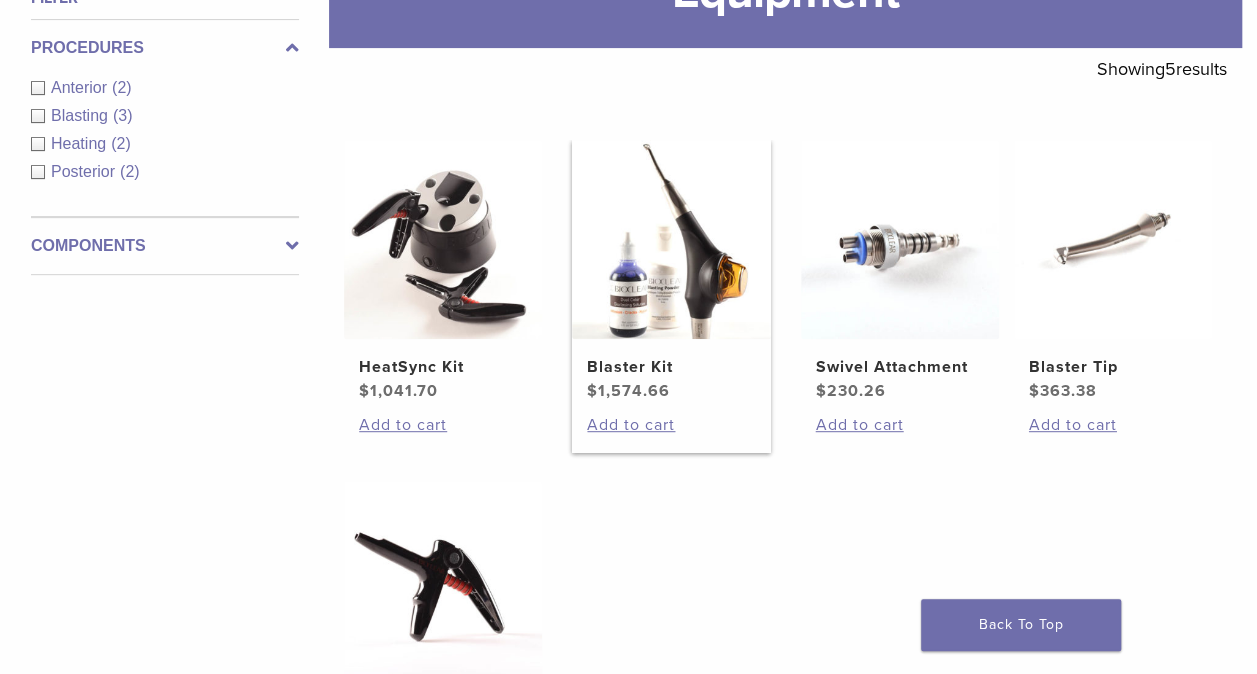 click at bounding box center (671, 239) 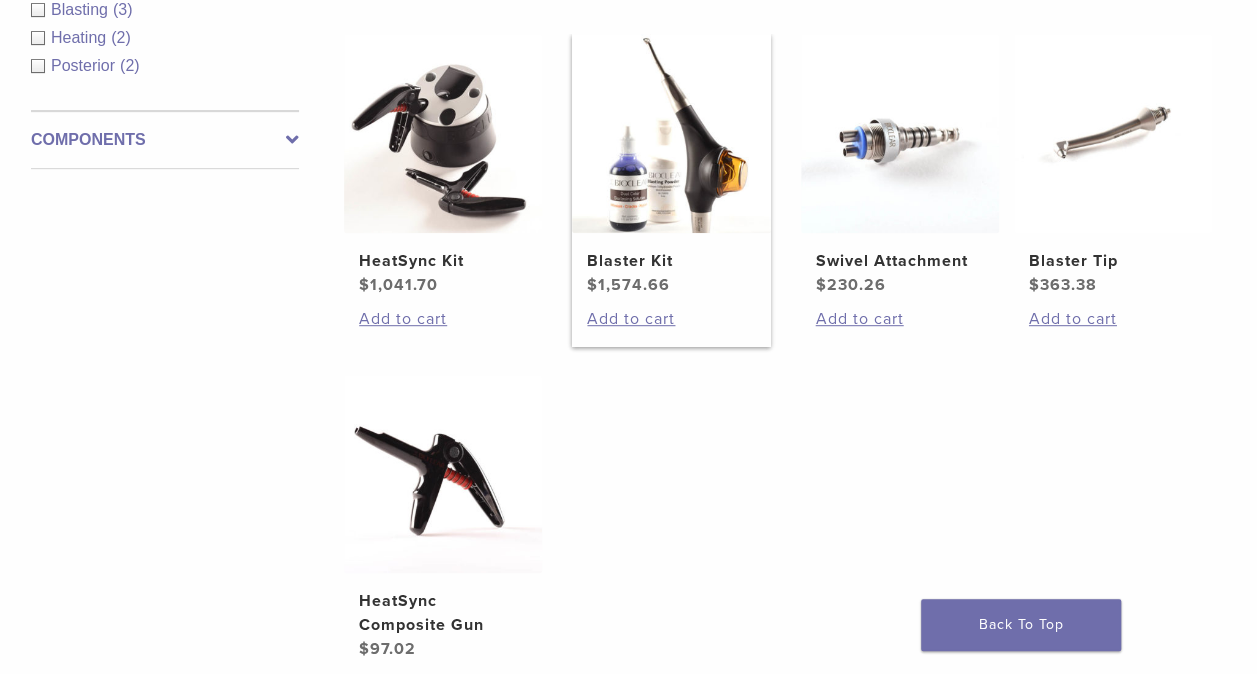 scroll, scrollTop: 443, scrollLeft: 0, axis: vertical 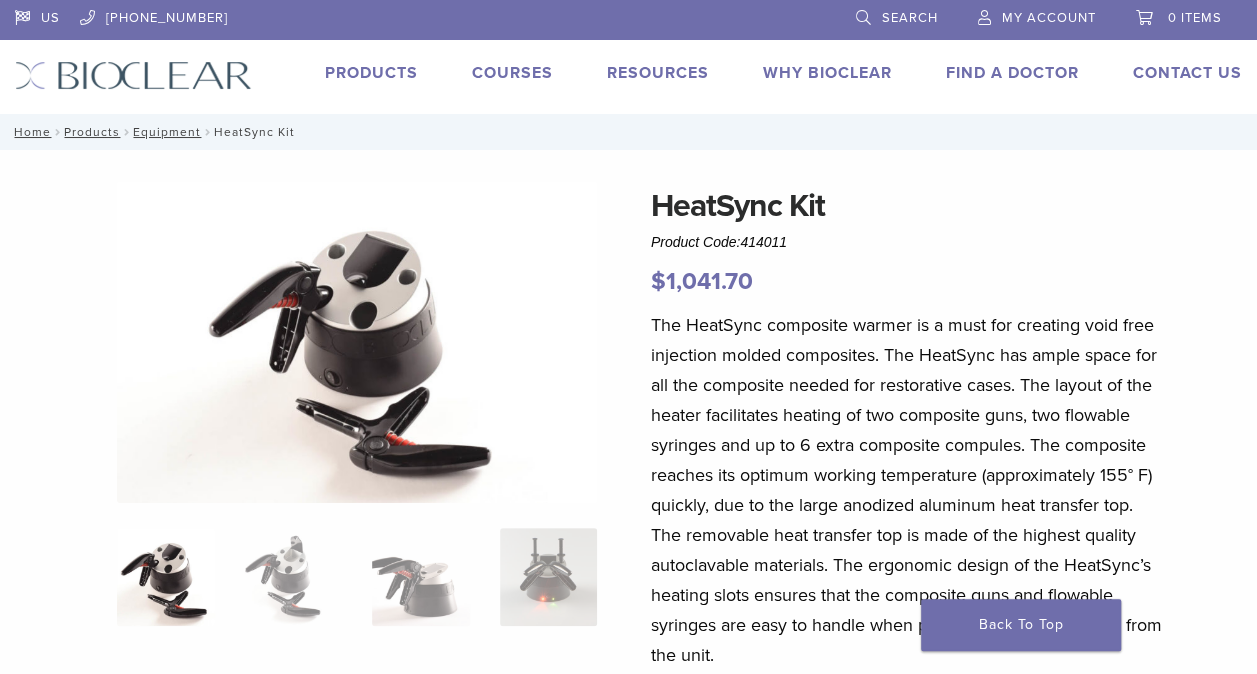 click on "US
[PHONE_NUMBER]
Search
My Account
0 items
Cart
No products in the cart.
Back to product site
Products Courses Resources Expand child menu
Technique Guides, IFU, & SDS
Why Bioclear Find A Doctor Contact Us Expand child menu
Request a Virtual Demo
Return/Repairs
Products
Courses
Resources Expand child menu
Technique Guides, IFU, & SDS
Why Bioclear
Find A Doctor
Contact Us Expand child menu
Request a Virtual Demo
Return/Repairs" at bounding box center (628, 57) 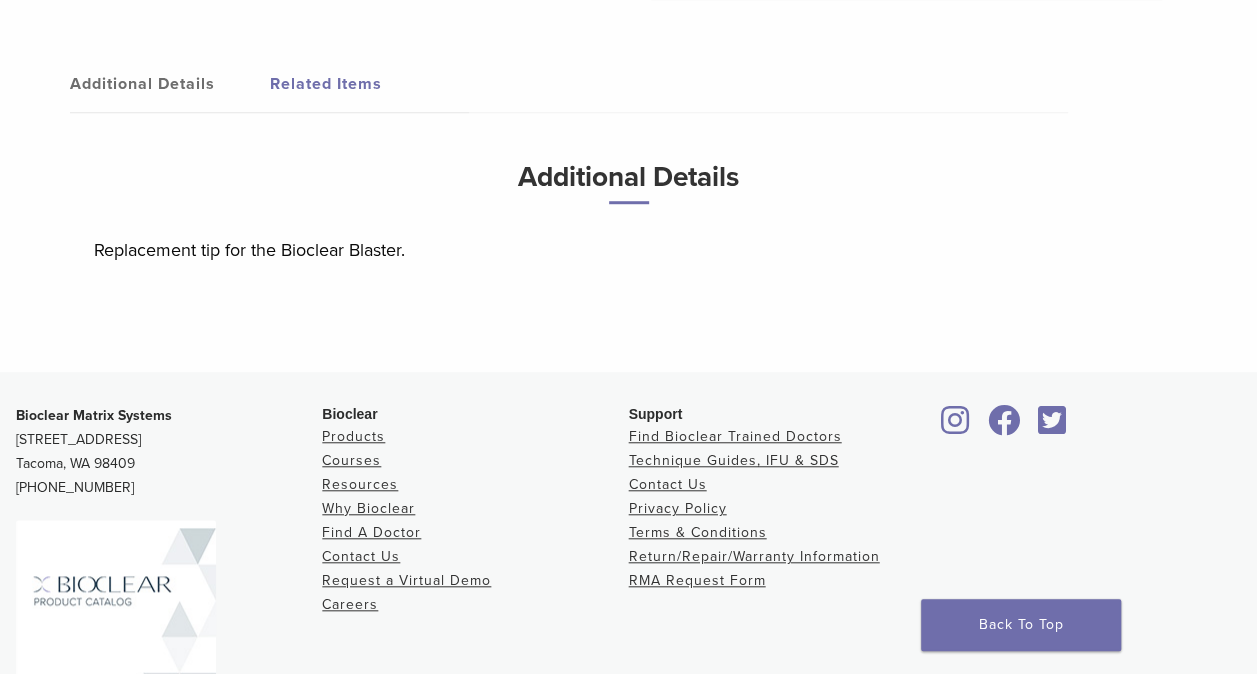 scroll, scrollTop: 629, scrollLeft: 0, axis: vertical 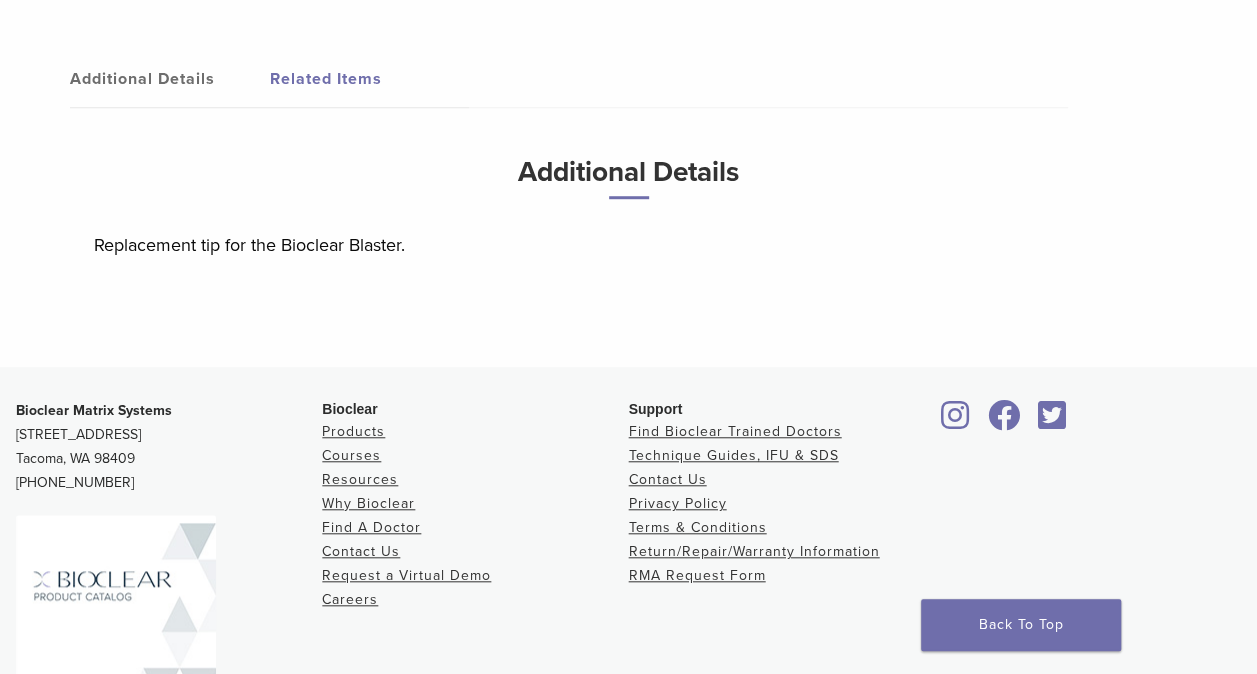 click on "Related Items" at bounding box center (370, 79) 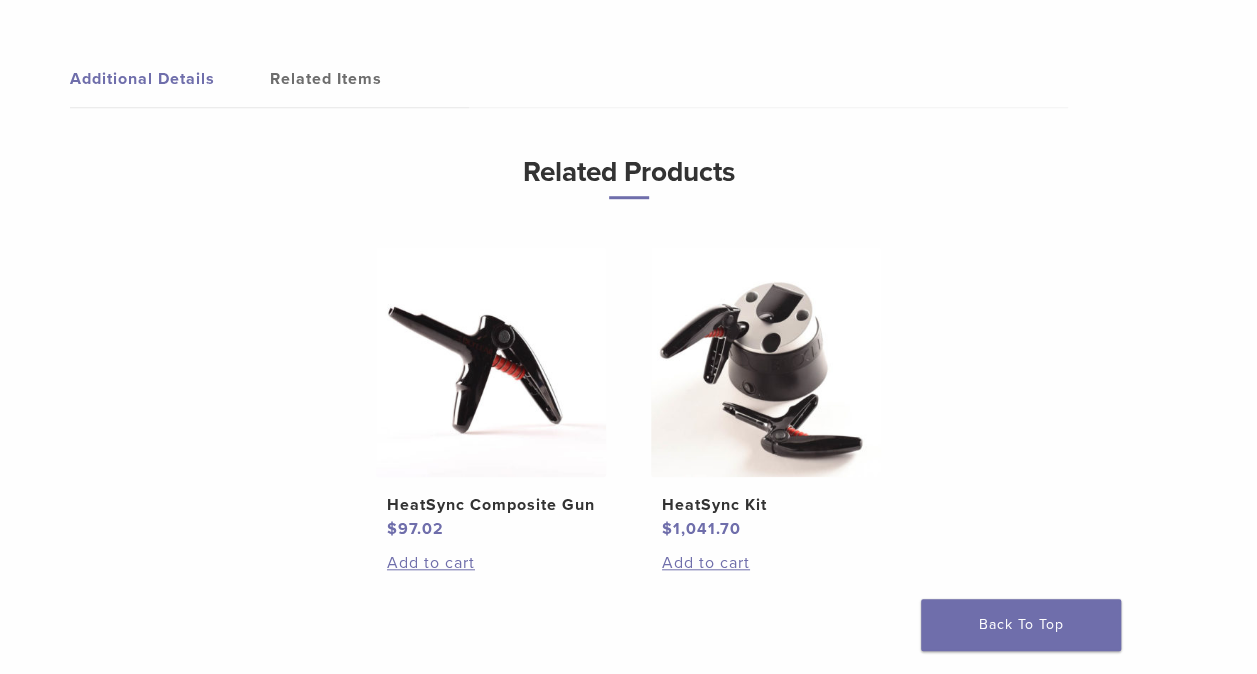 click on "Related Items" at bounding box center (370, 79) 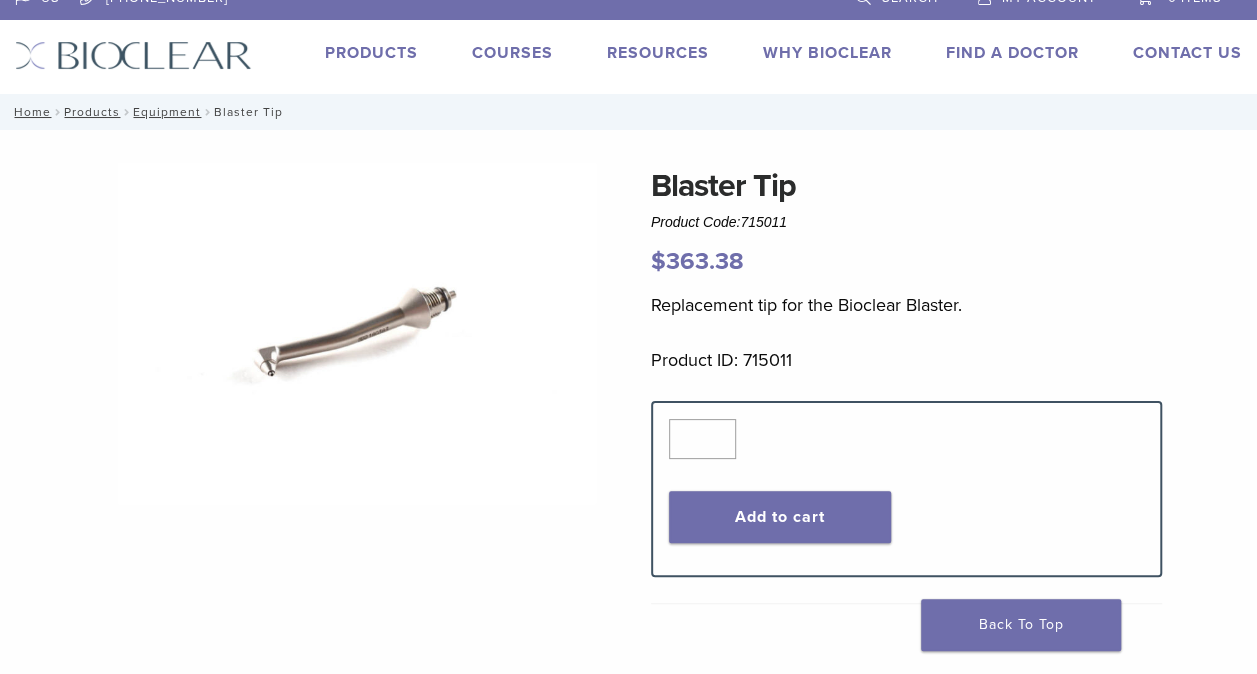 scroll, scrollTop: 0, scrollLeft: 0, axis: both 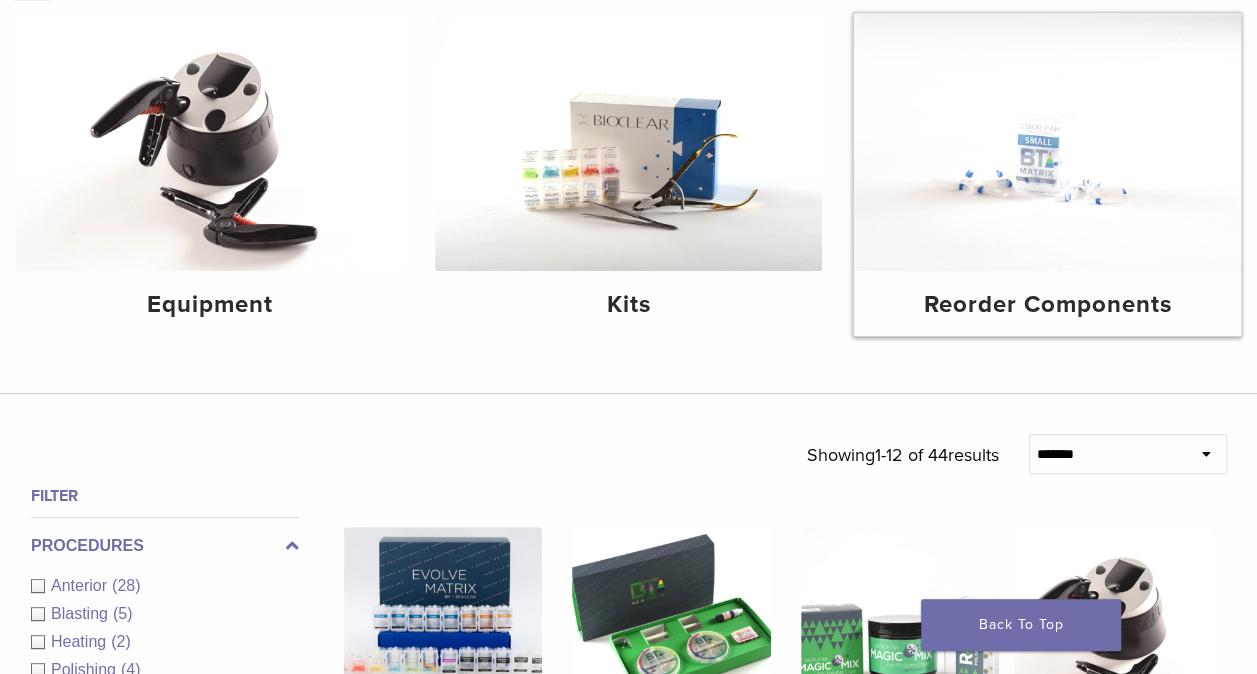 click on "Reorder Components" at bounding box center (1047, 303) 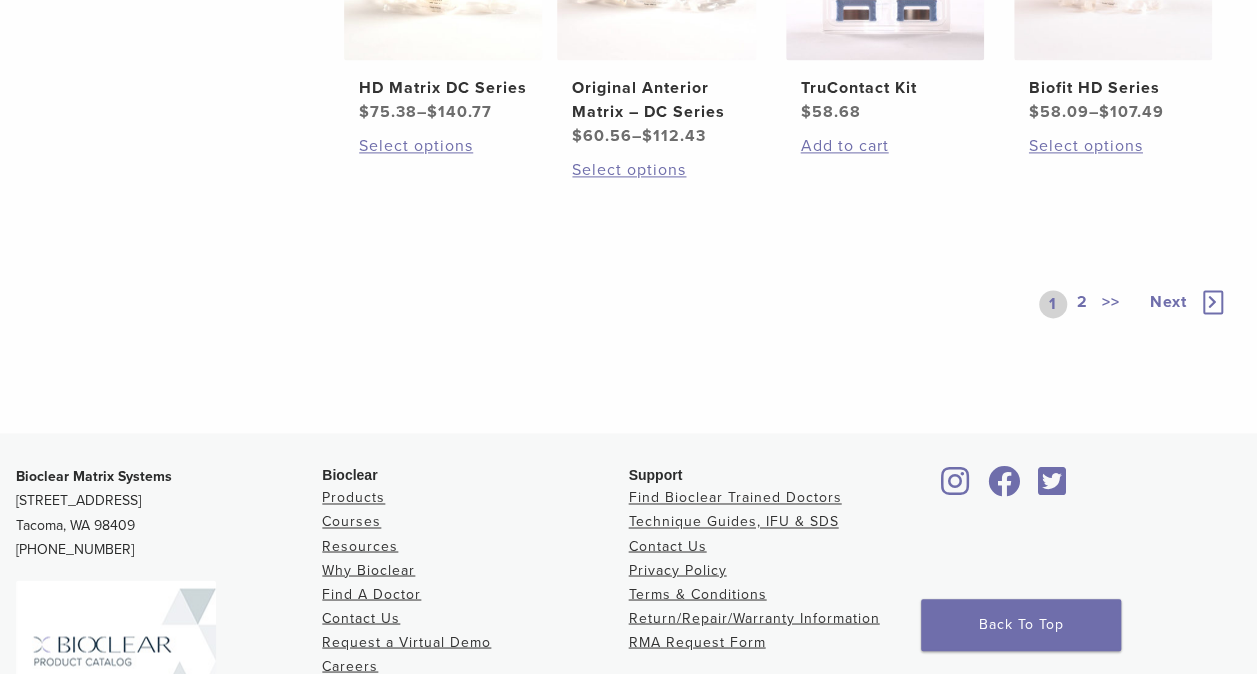 scroll, scrollTop: 1360, scrollLeft: 0, axis: vertical 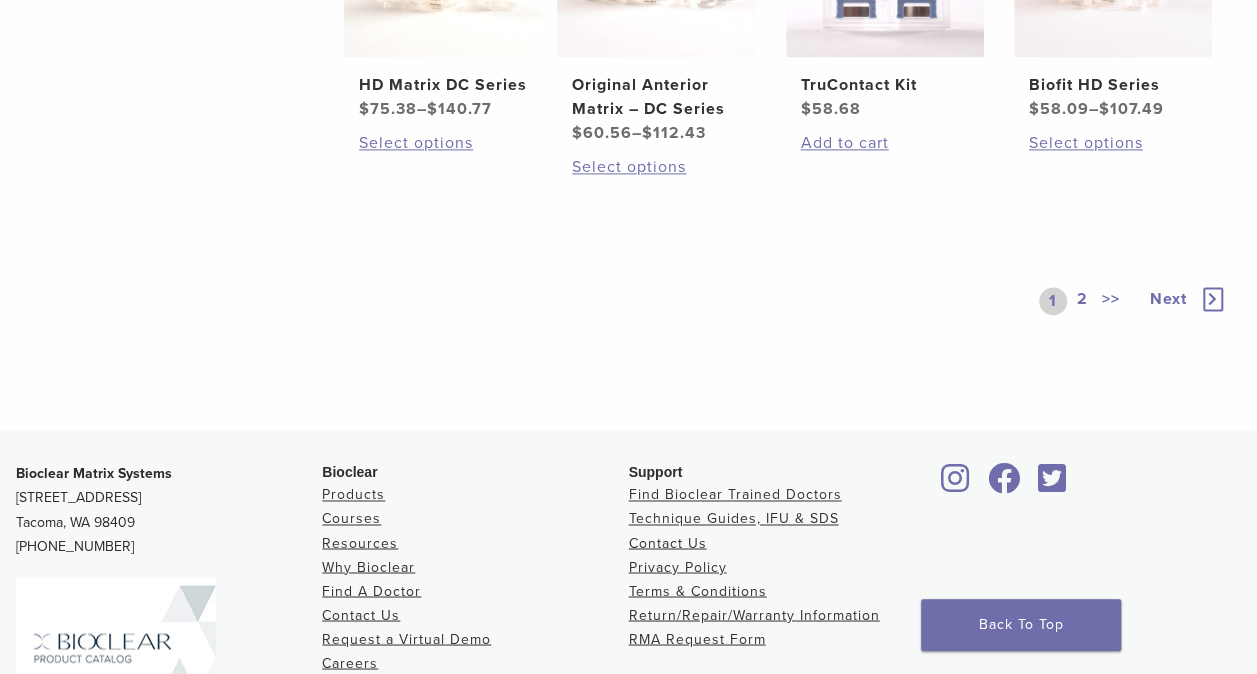 click on "2" at bounding box center [1082, 301] 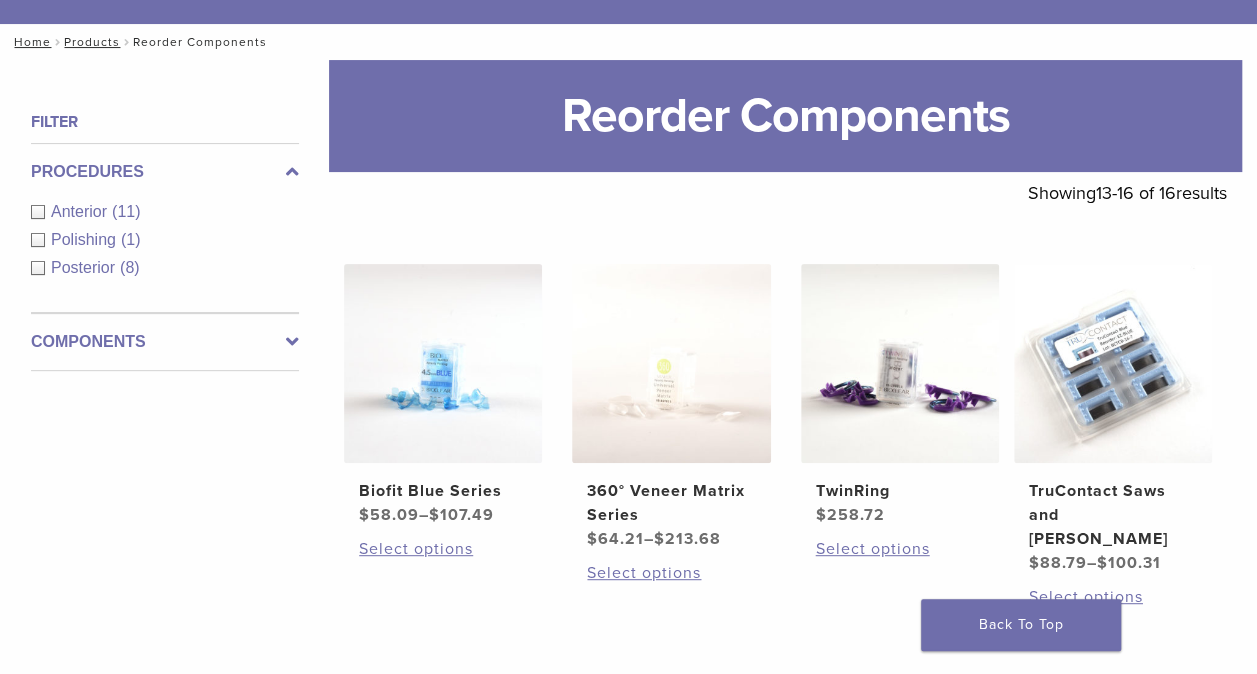 scroll, scrollTop: 202, scrollLeft: 0, axis: vertical 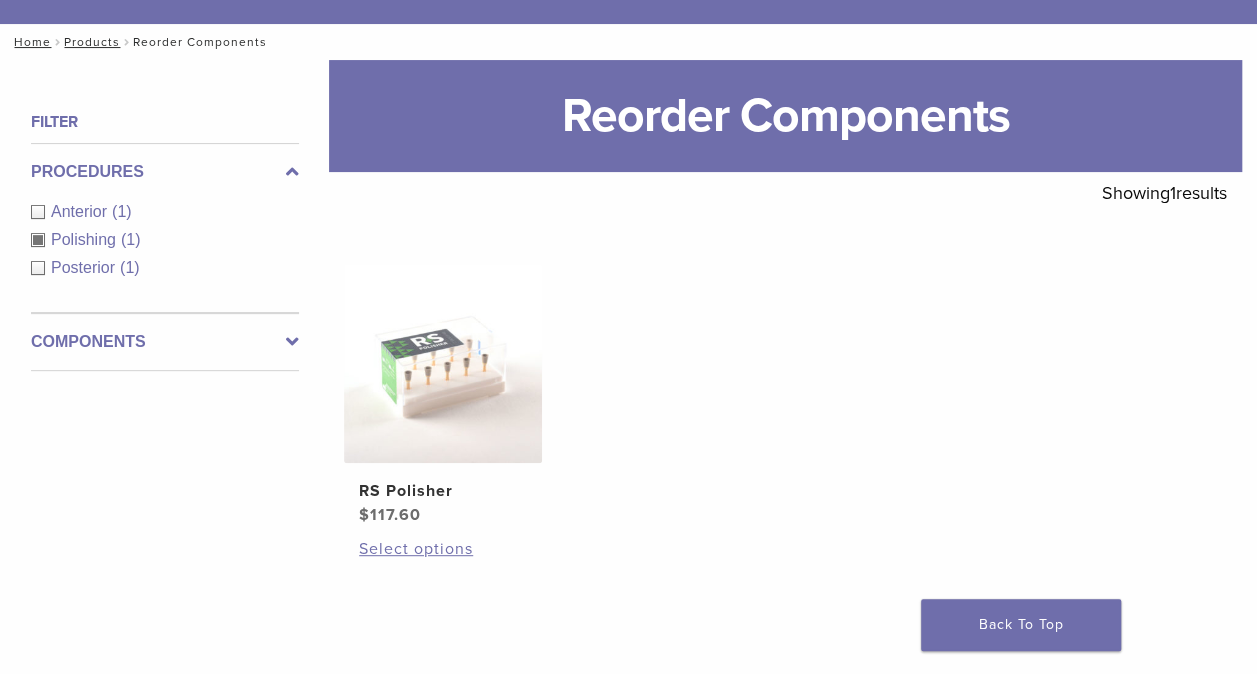 click on "Anterior (1)" at bounding box center [165, 212] 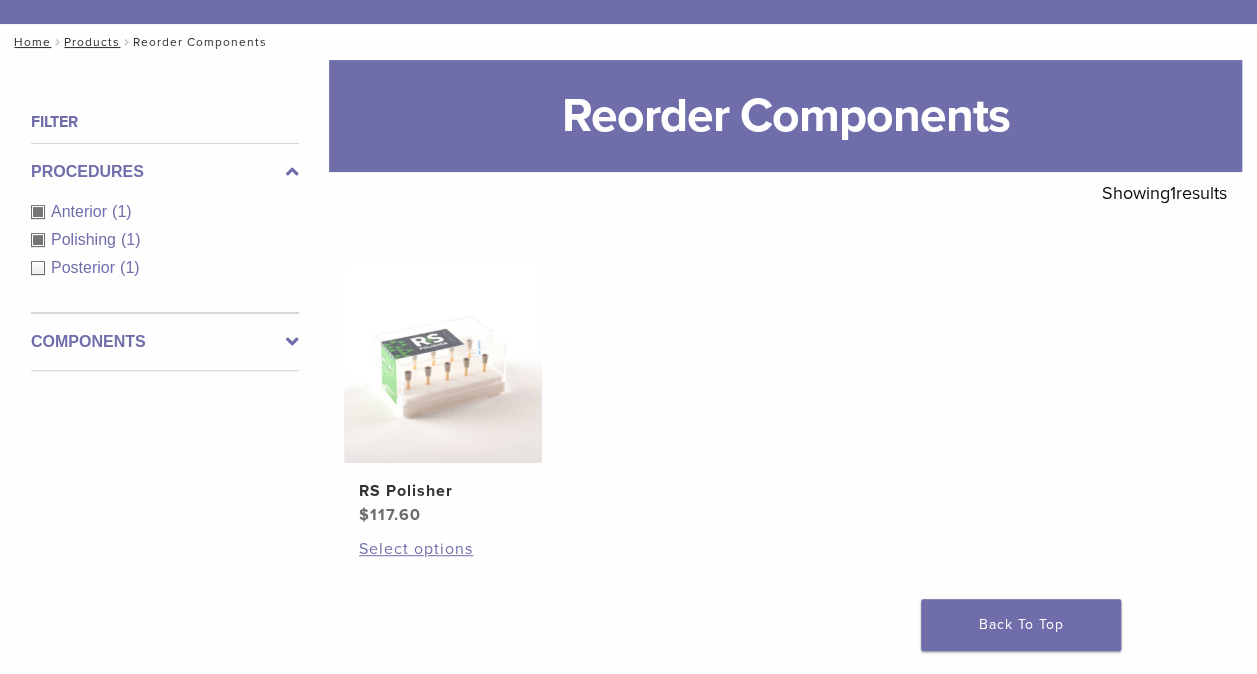 click on "Polishing (1)" at bounding box center [165, 240] 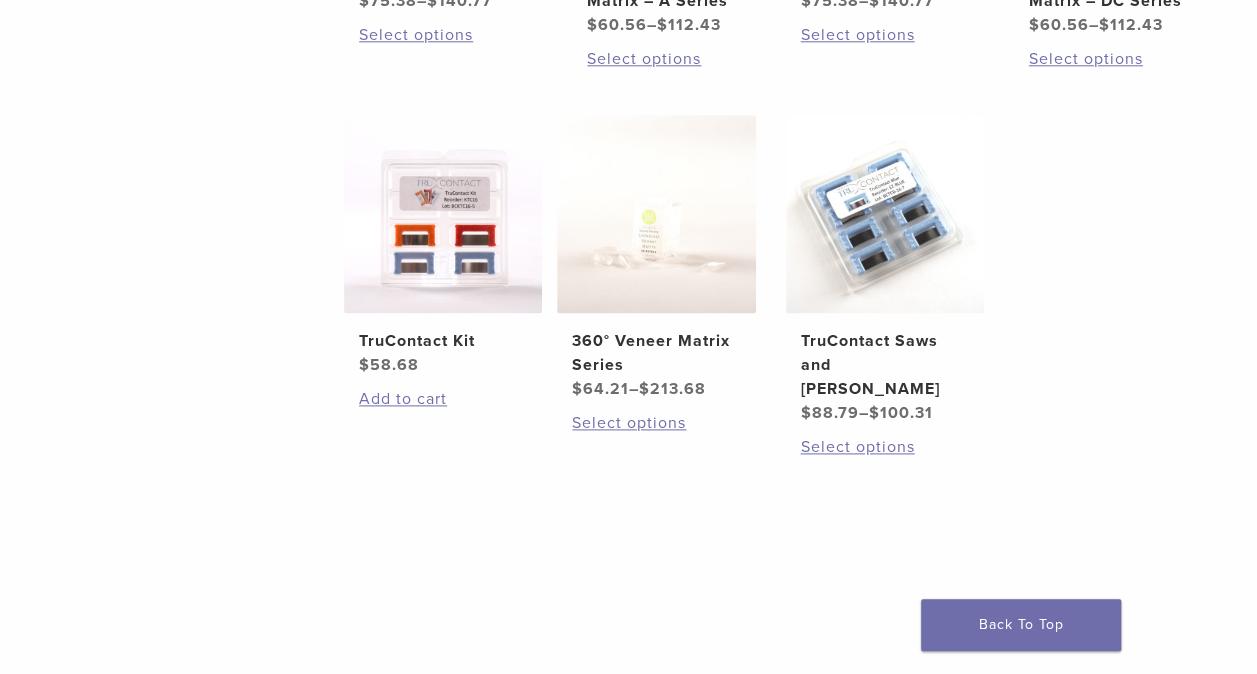 scroll, scrollTop: 1102, scrollLeft: 0, axis: vertical 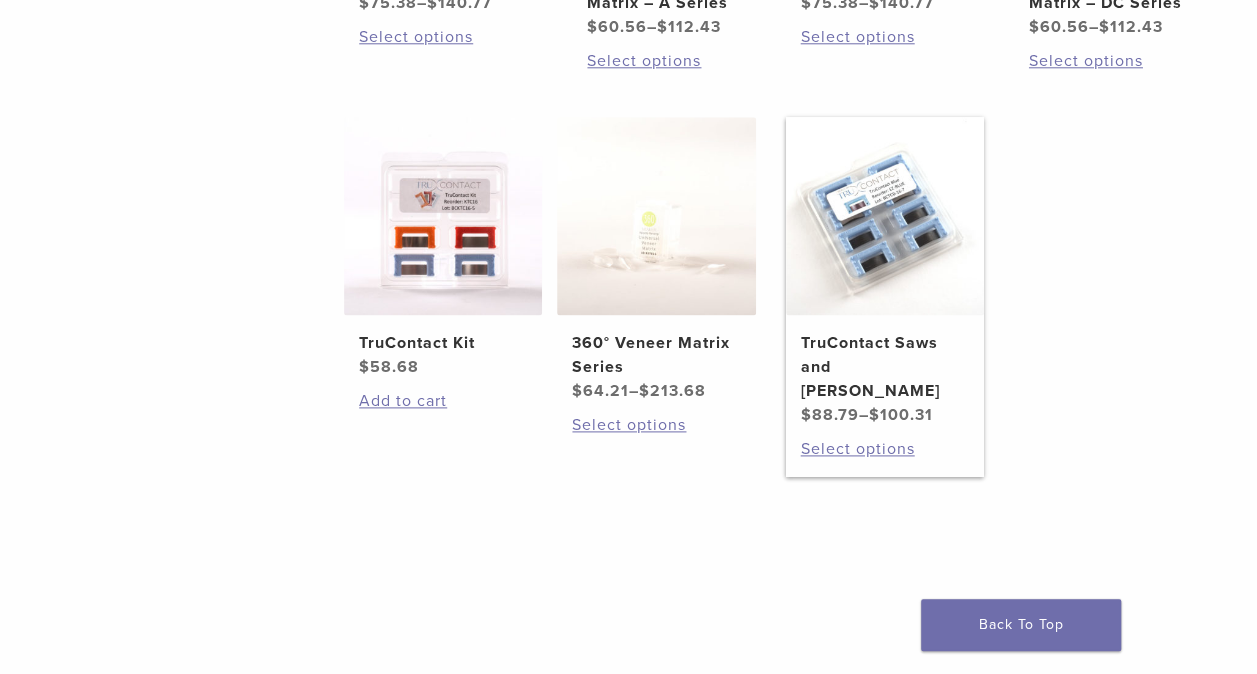 click at bounding box center [885, 216] 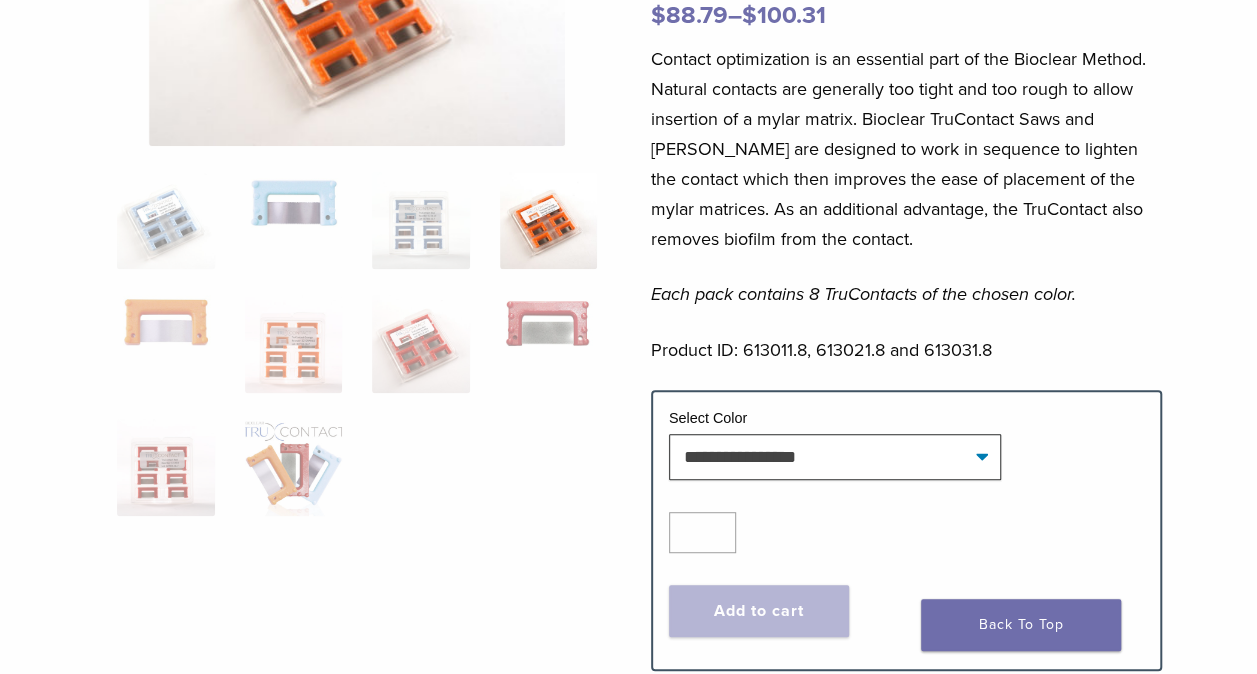 scroll, scrollTop: 315, scrollLeft: 0, axis: vertical 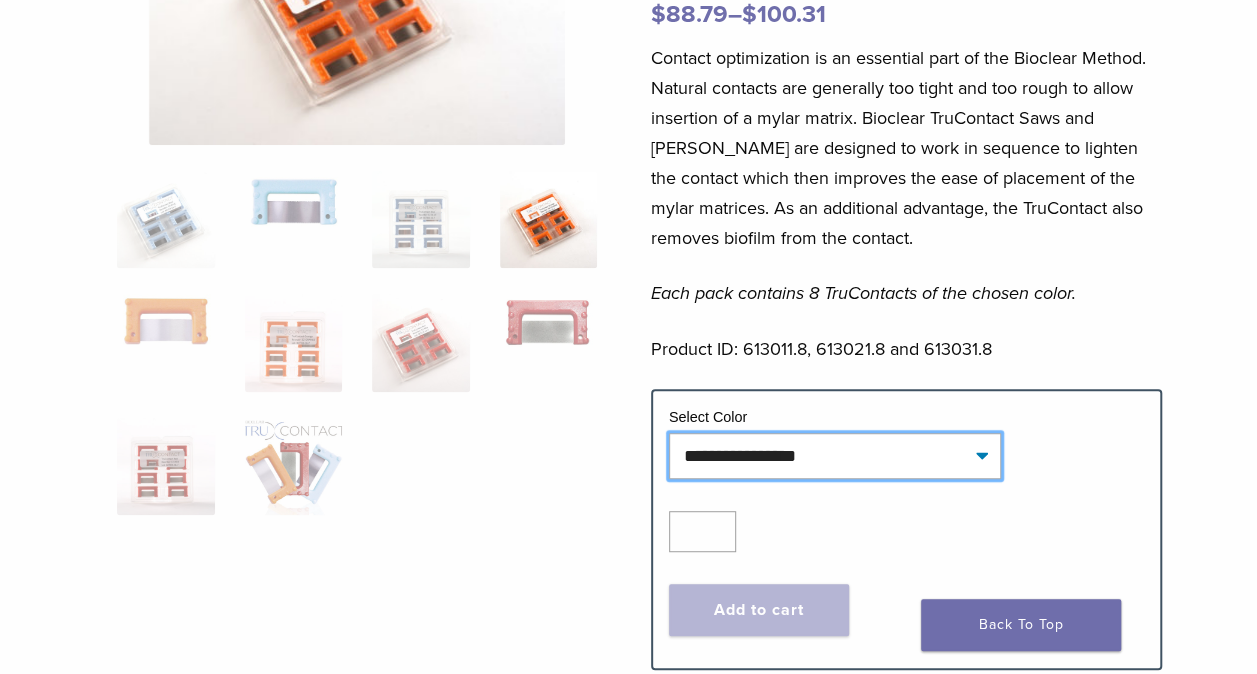 click on "**********" 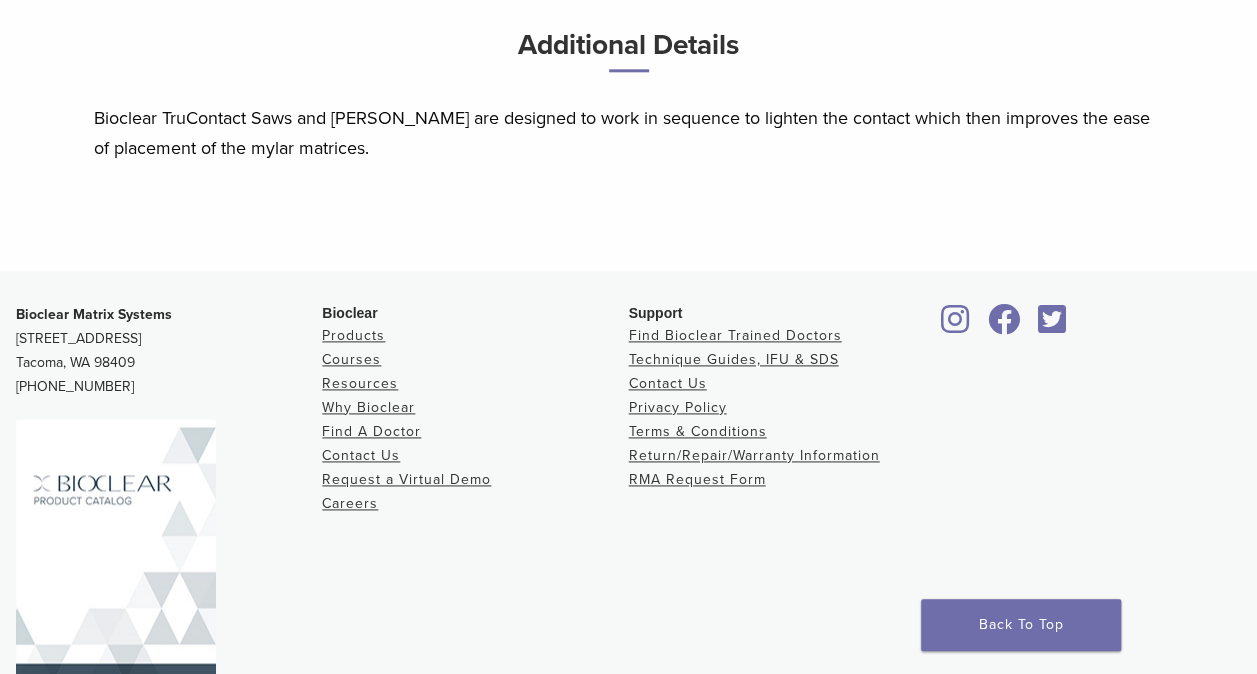 scroll, scrollTop: 1168, scrollLeft: 0, axis: vertical 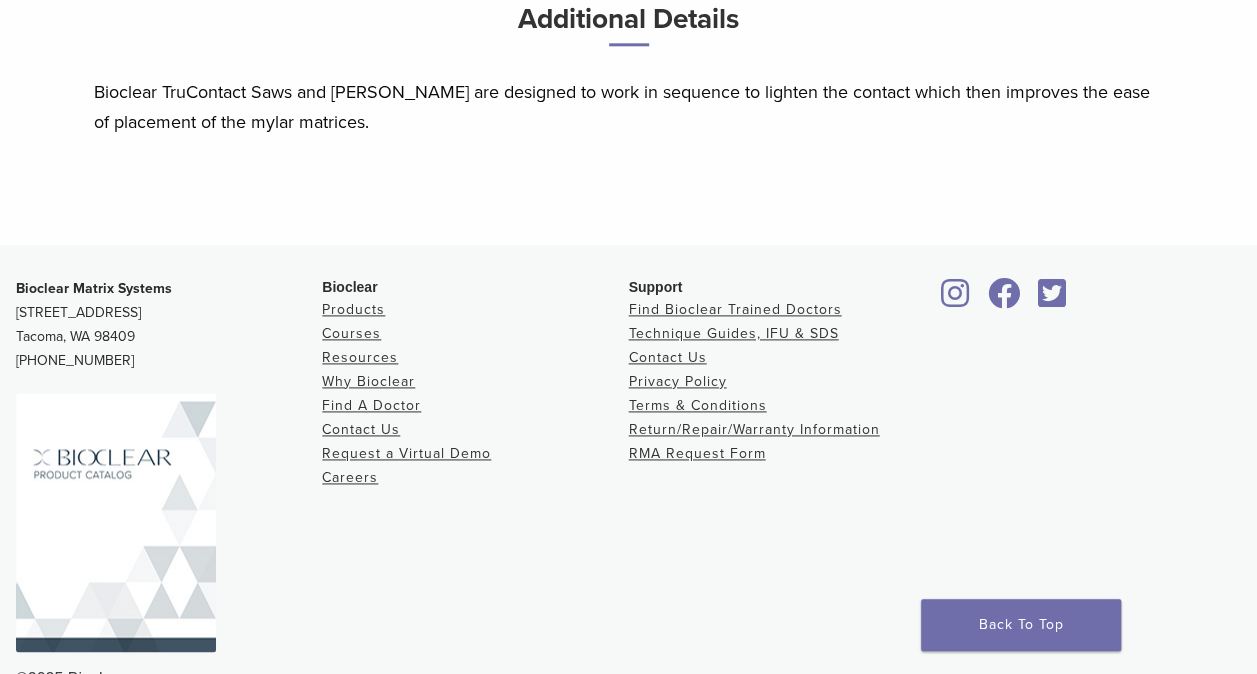 click at bounding box center [1088, 456] 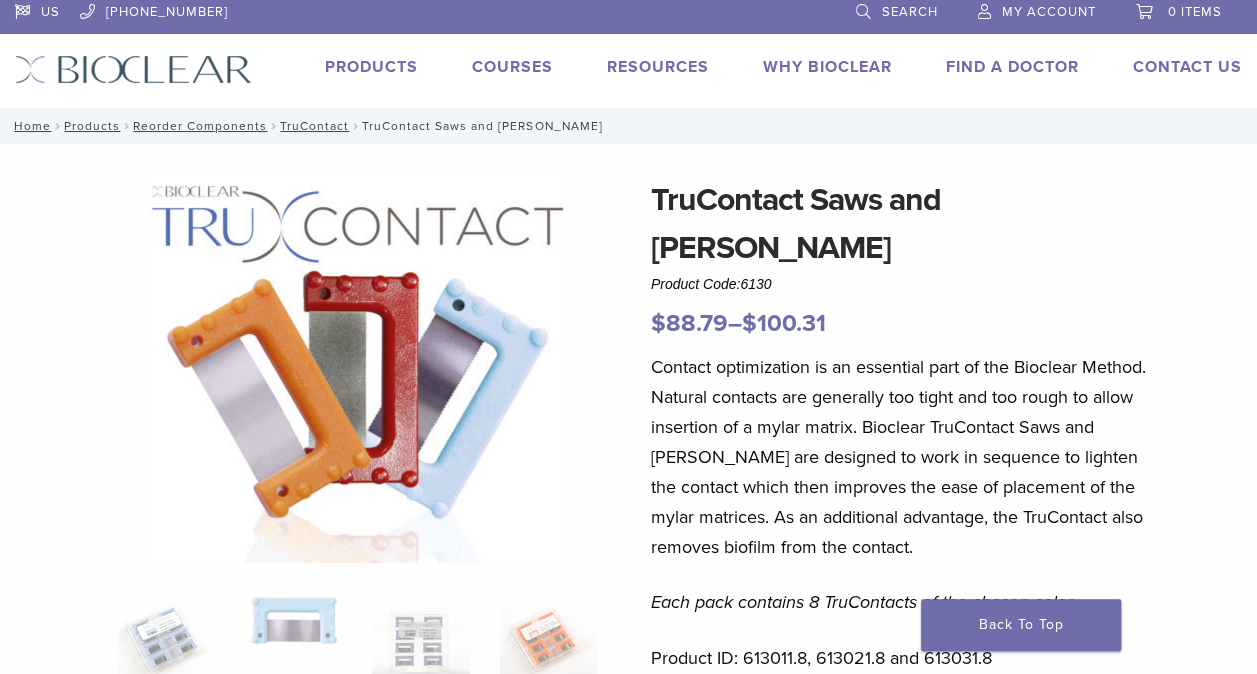 scroll, scrollTop: 5, scrollLeft: 0, axis: vertical 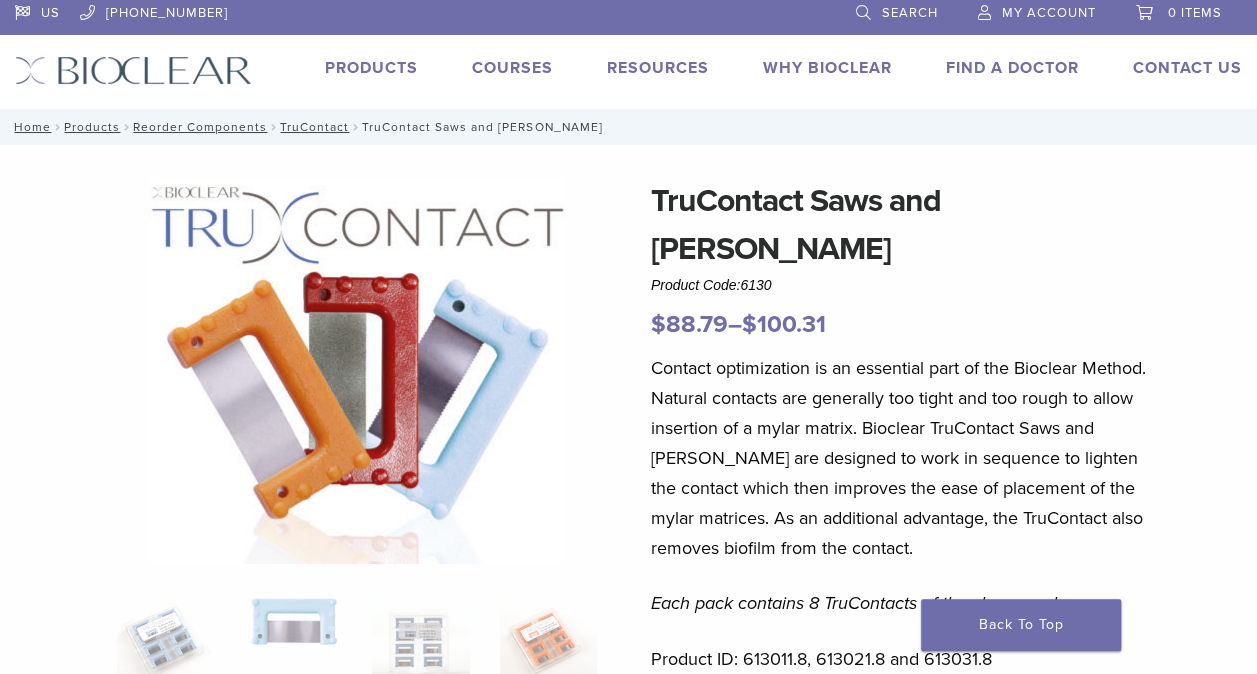 click on "Products" at bounding box center [371, 68] 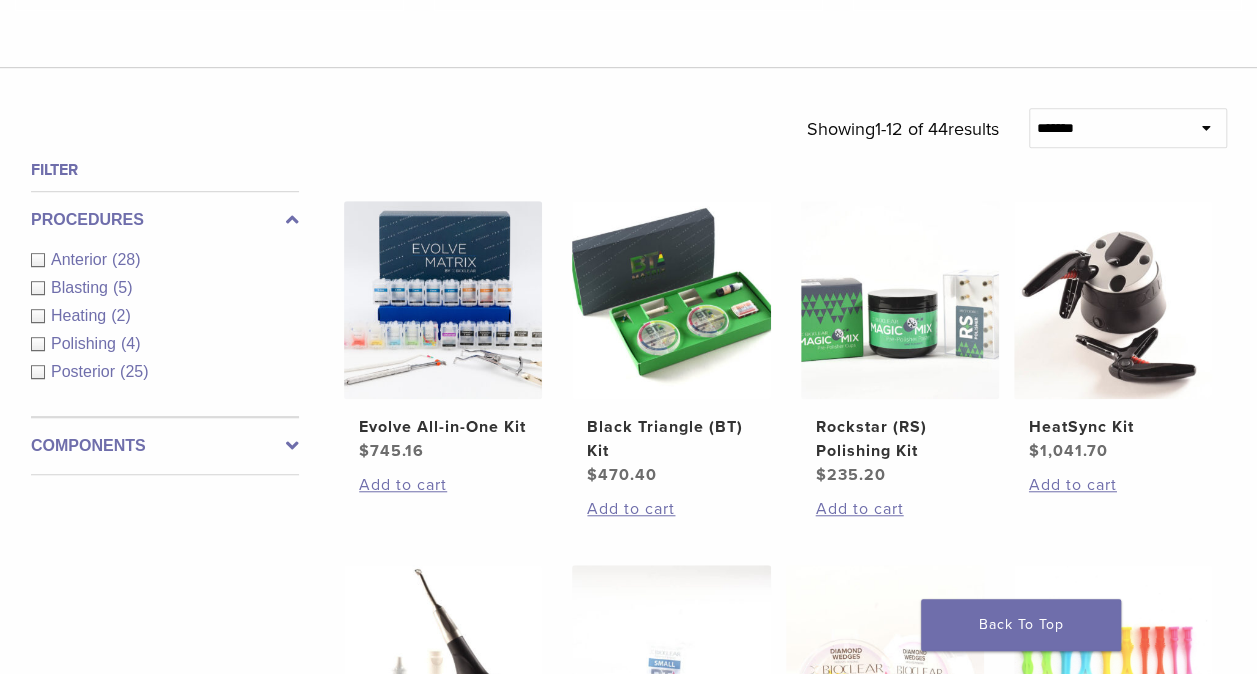 scroll, scrollTop: 0, scrollLeft: 0, axis: both 